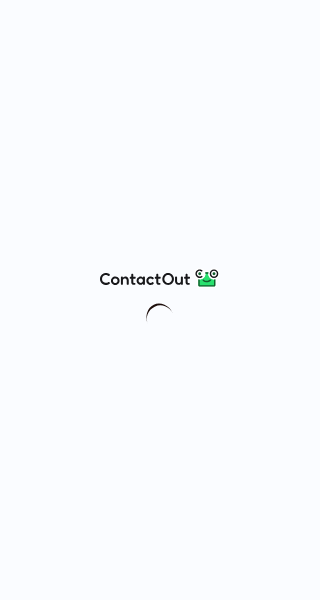 scroll, scrollTop: 0, scrollLeft: 0, axis: both 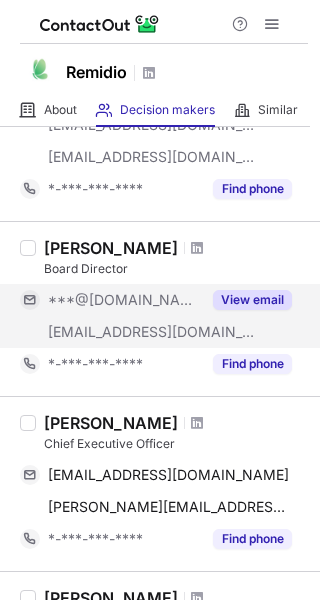 click on "***@rheumera.com" at bounding box center (110, 332) 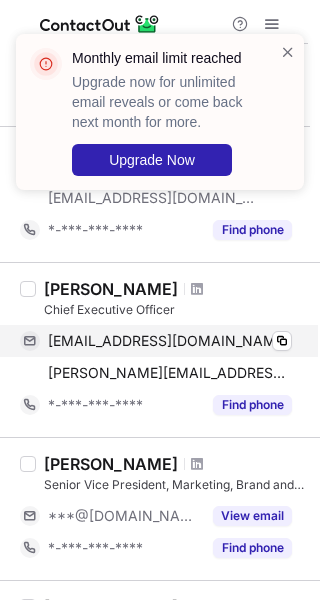 scroll, scrollTop: 300, scrollLeft: 0, axis: vertical 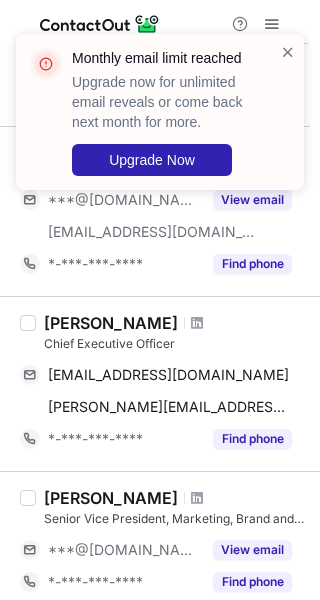 click on "Anand Sivaraman" at bounding box center (111, 323) 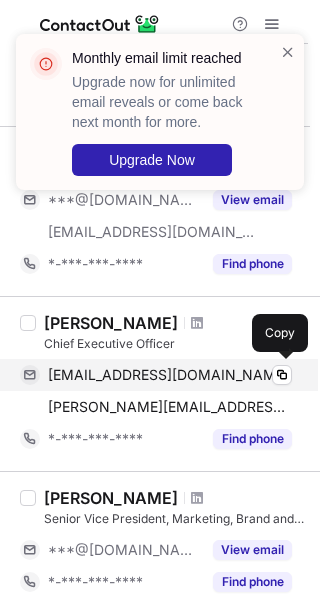 click on "ansiv@alum.mit.edu Copy" at bounding box center (156, 375) 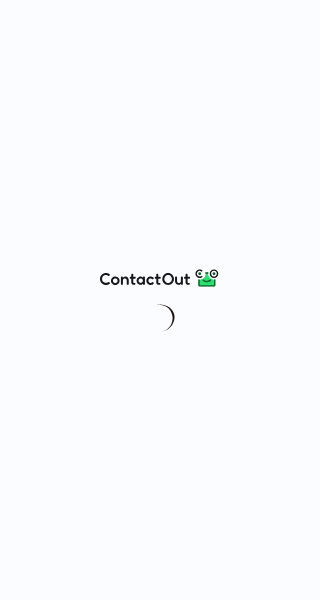 scroll, scrollTop: 0, scrollLeft: 0, axis: both 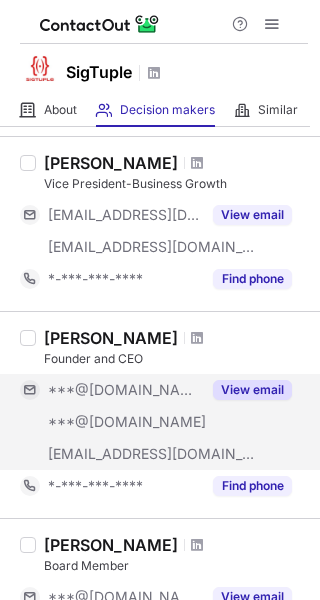 click on "View email" at bounding box center (252, 390) 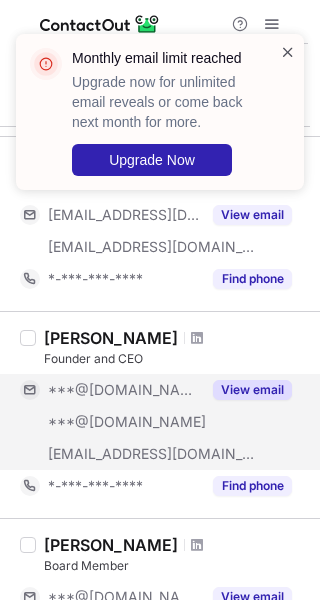 click at bounding box center (288, 52) 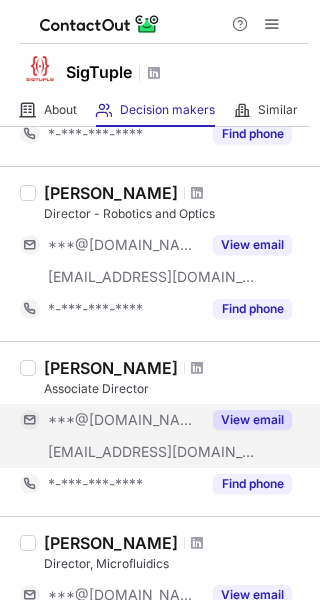 scroll, scrollTop: 778, scrollLeft: 0, axis: vertical 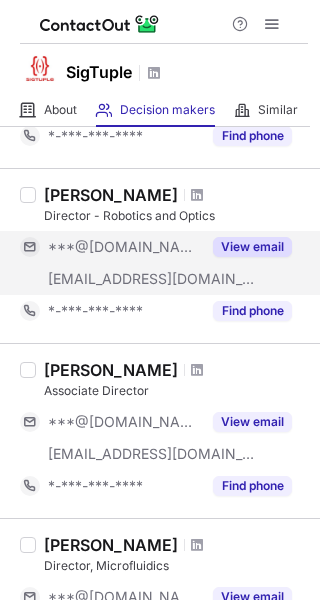 click on "View email" at bounding box center (252, 247) 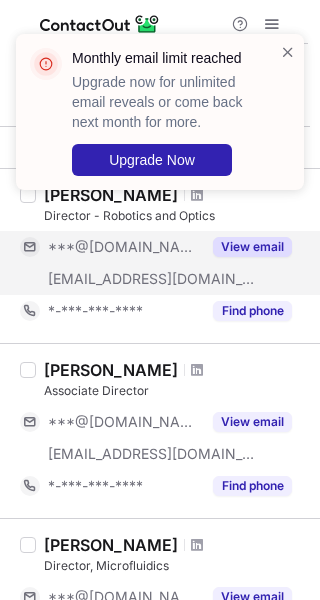 click on "Monthly email limit reached Upgrade now for unlimited email reveals or come back next month for more. Upgrade Now" at bounding box center [160, 120] 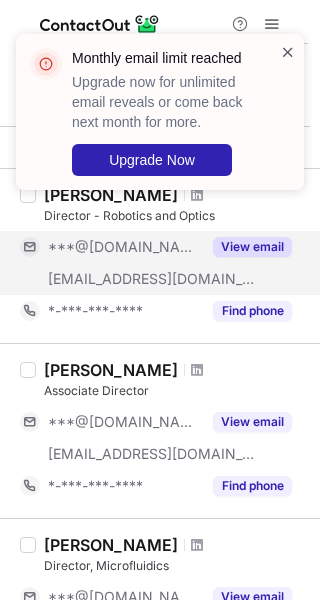 click at bounding box center (288, 52) 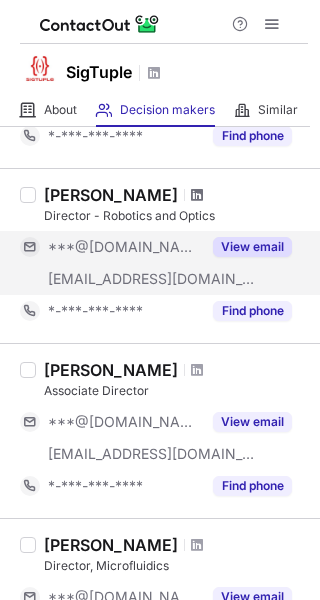 click at bounding box center (197, 195) 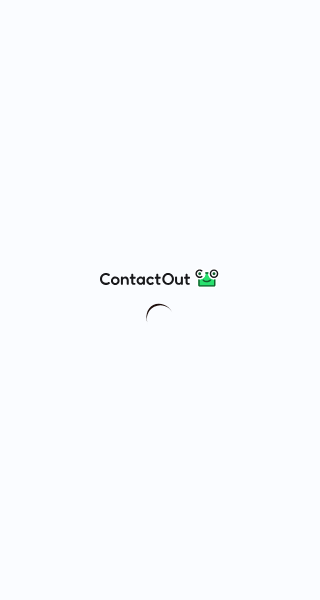 scroll, scrollTop: 0, scrollLeft: 0, axis: both 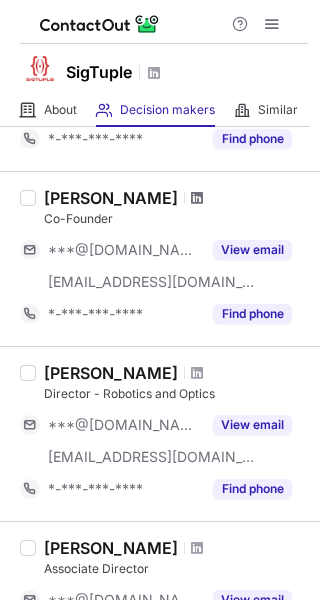 click at bounding box center [197, 198] 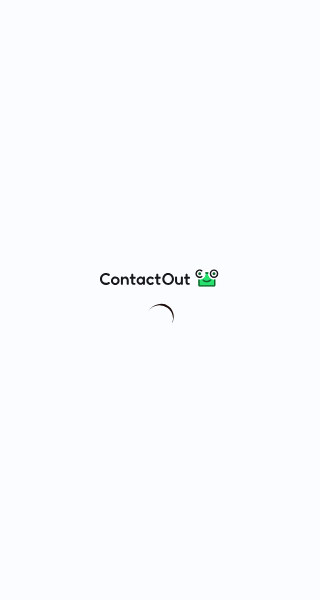 scroll, scrollTop: 0, scrollLeft: 0, axis: both 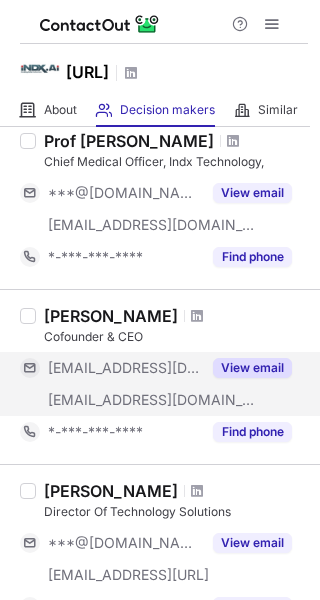 click on "[EMAIL_ADDRESS][DOMAIN_NAME]" at bounding box center (124, 368) 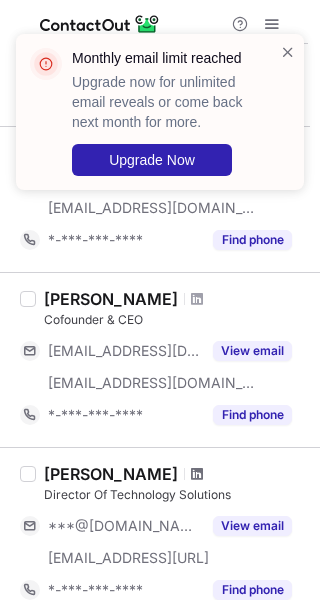 scroll, scrollTop: 100, scrollLeft: 0, axis: vertical 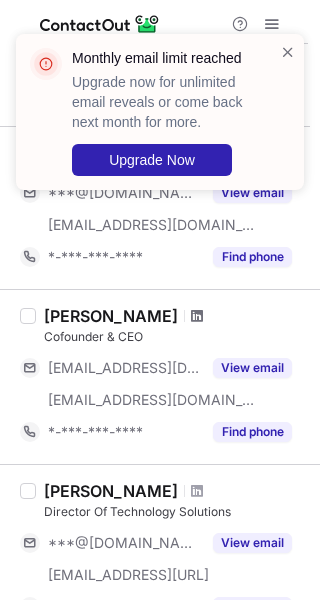 click at bounding box center [197, 316] 